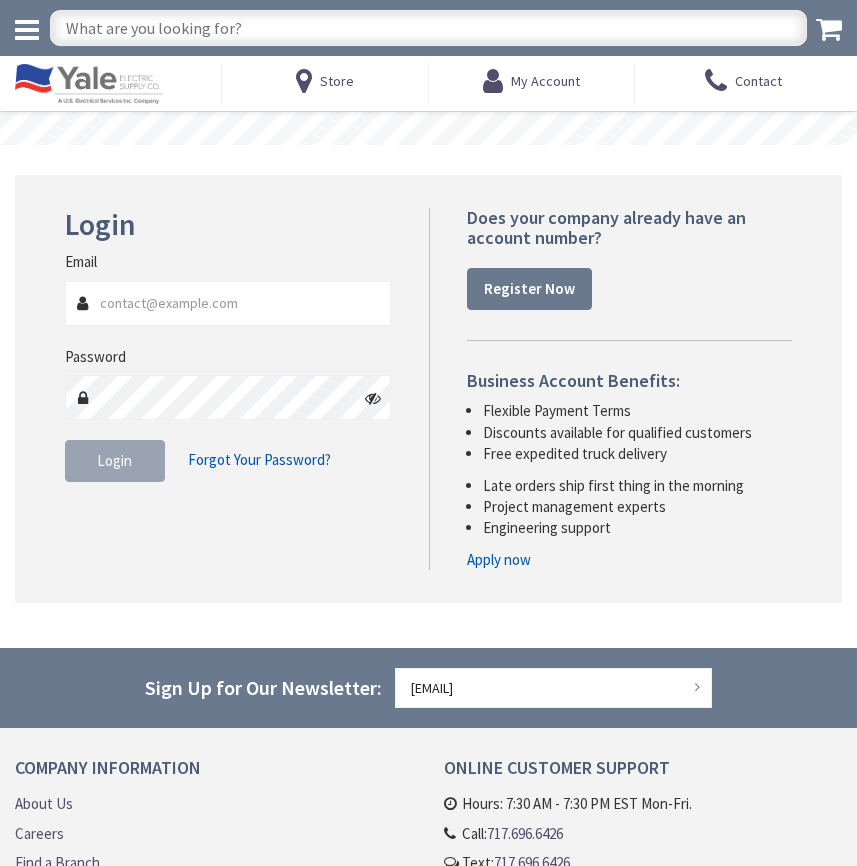 scroll, scrollTop: 0, scrollLeft: 0, axis: both 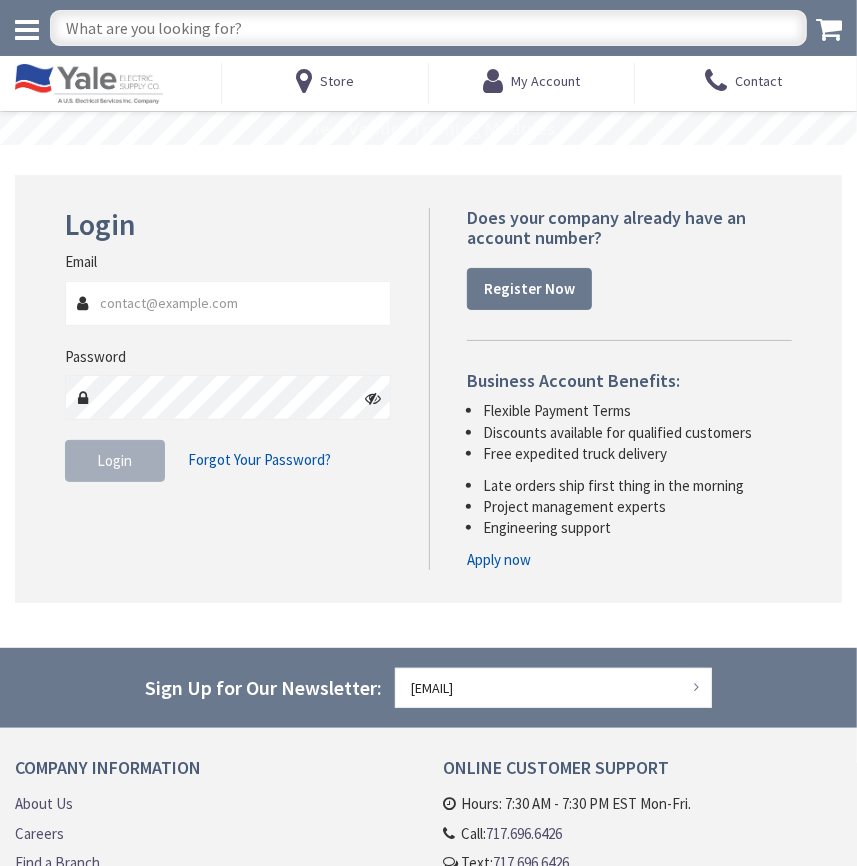 type on "[EMAIL]" 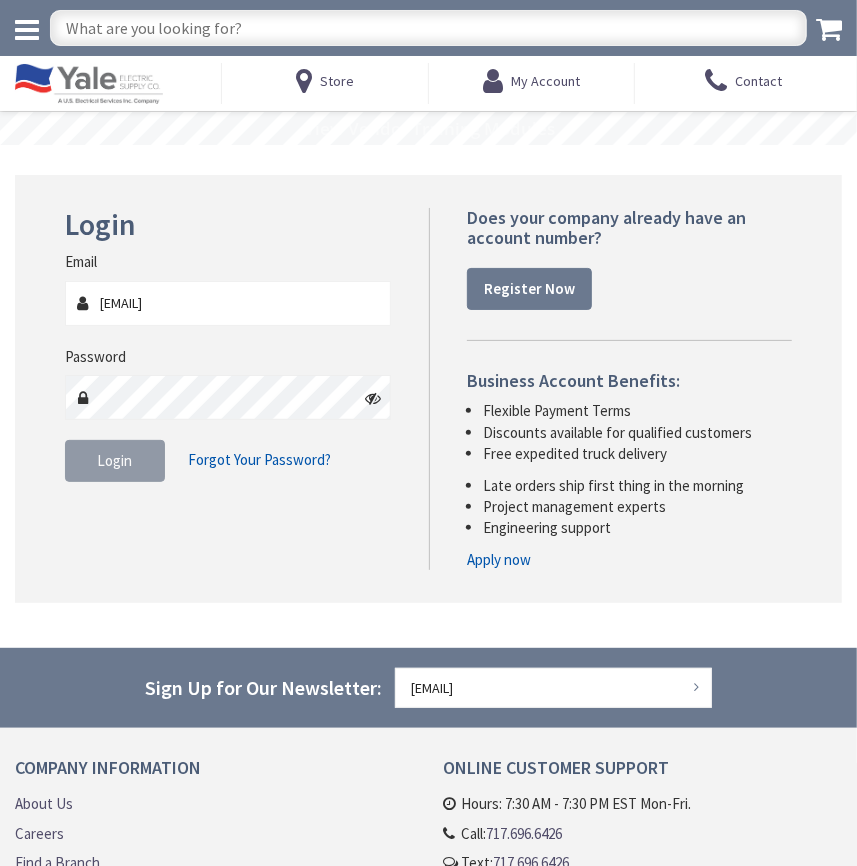 click on "Login" at bounding box center (114, 460) 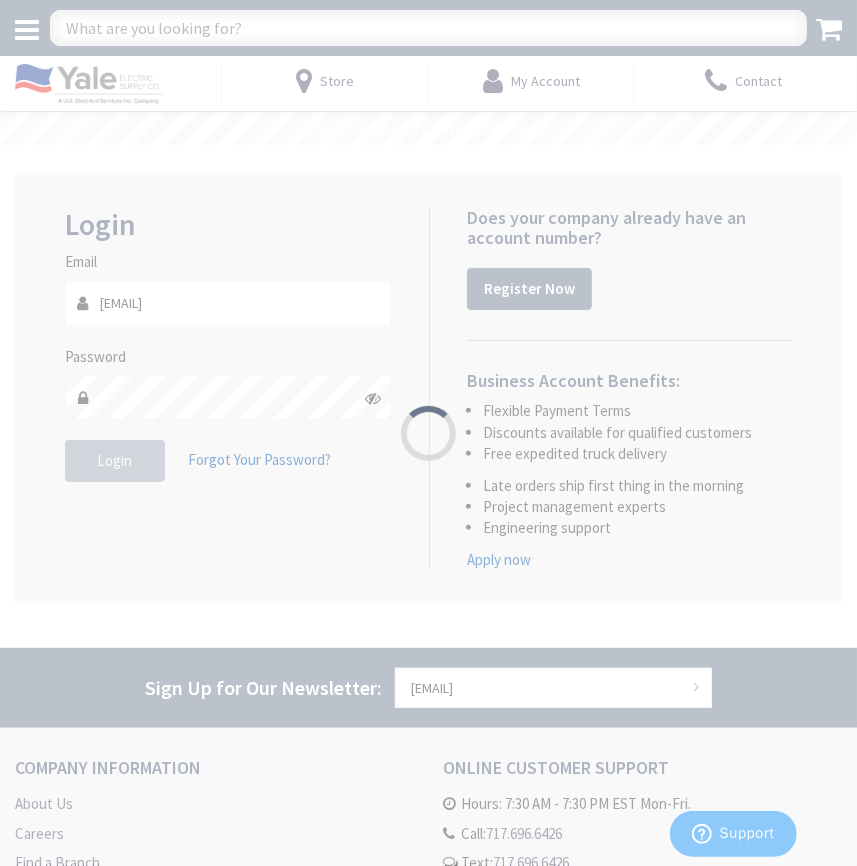 type on "[STREET], [CITY], [STATE], [COUNTRY]" 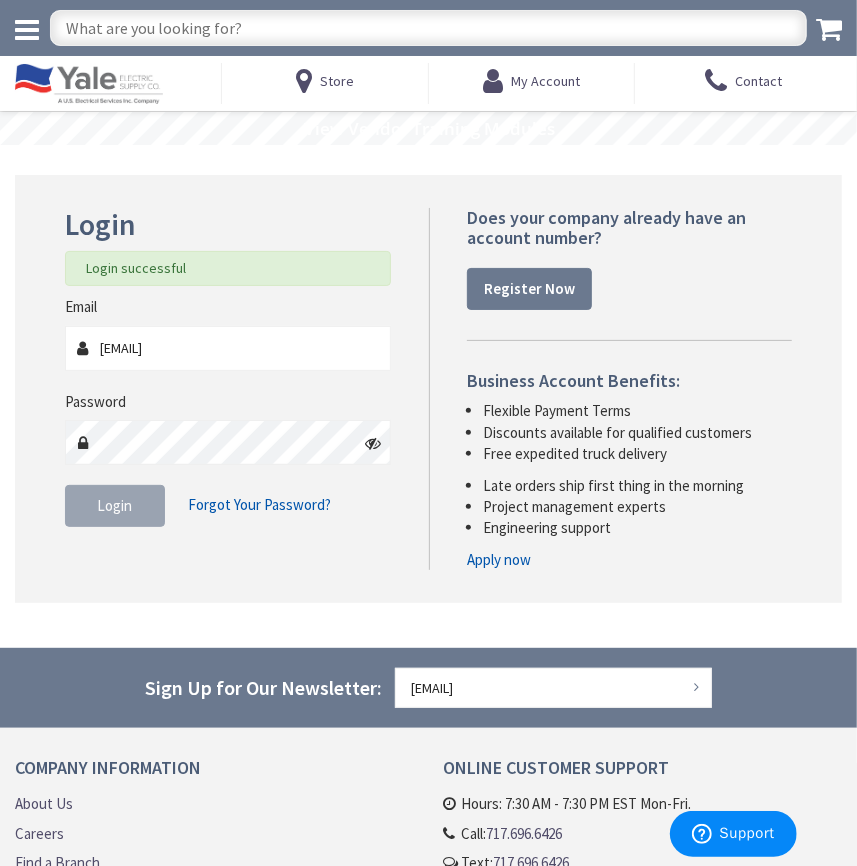 scroll, scrollTop: 0, scrollLeft: 0, axis: both 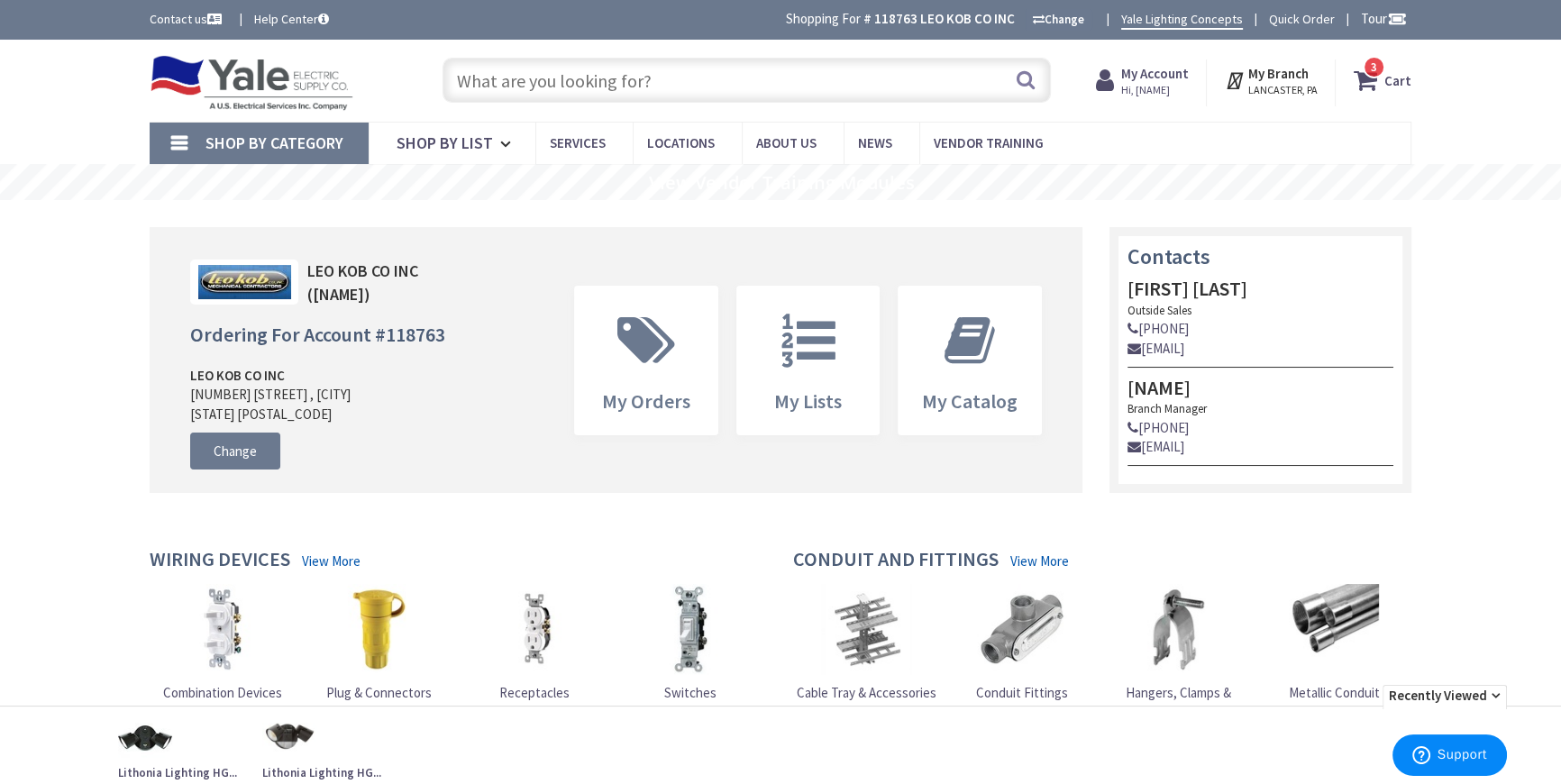 click on "My Account" at bounding box center (1154, 73) 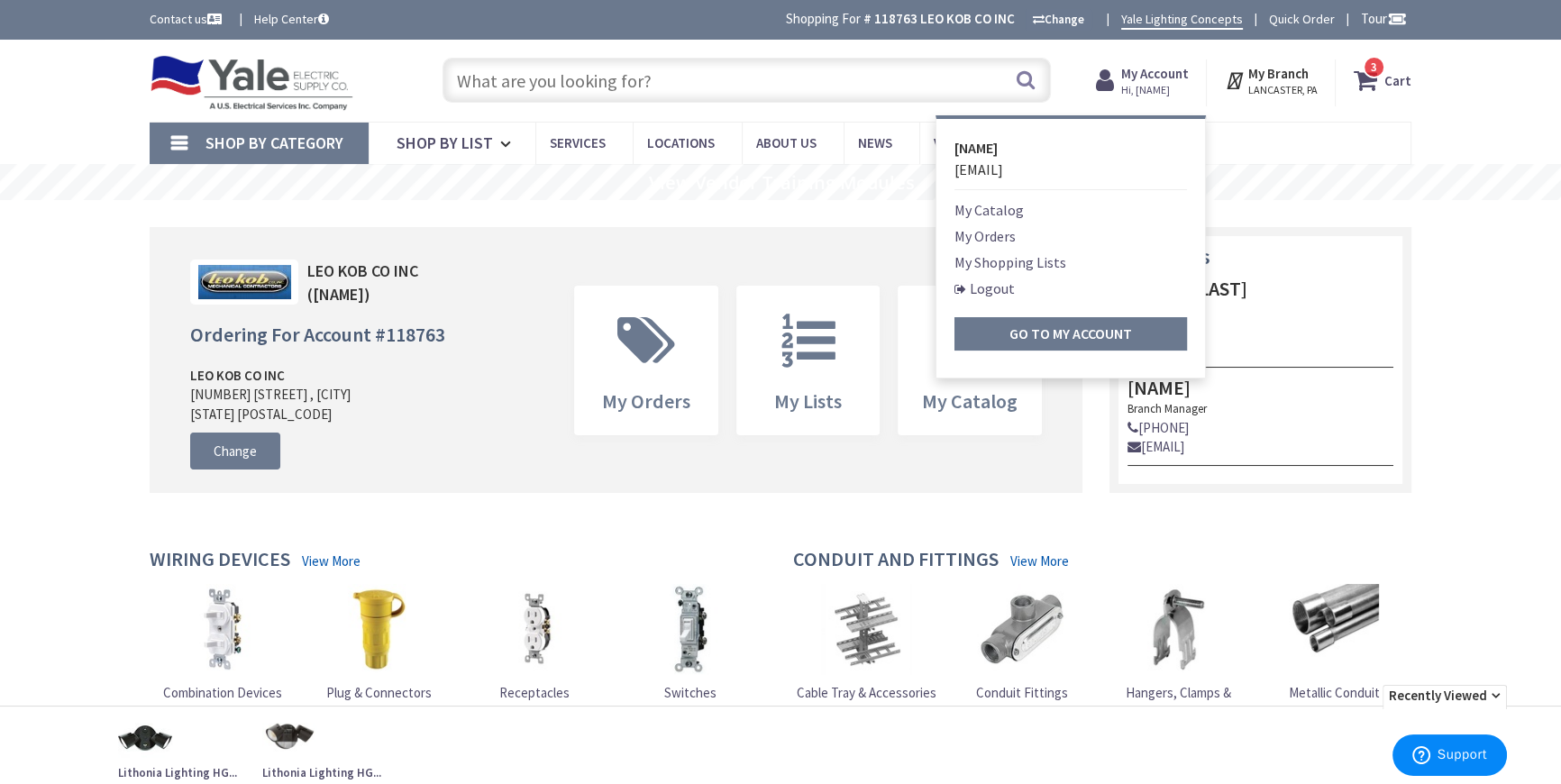 click on "My Orders" at bounding box center [985, 236] 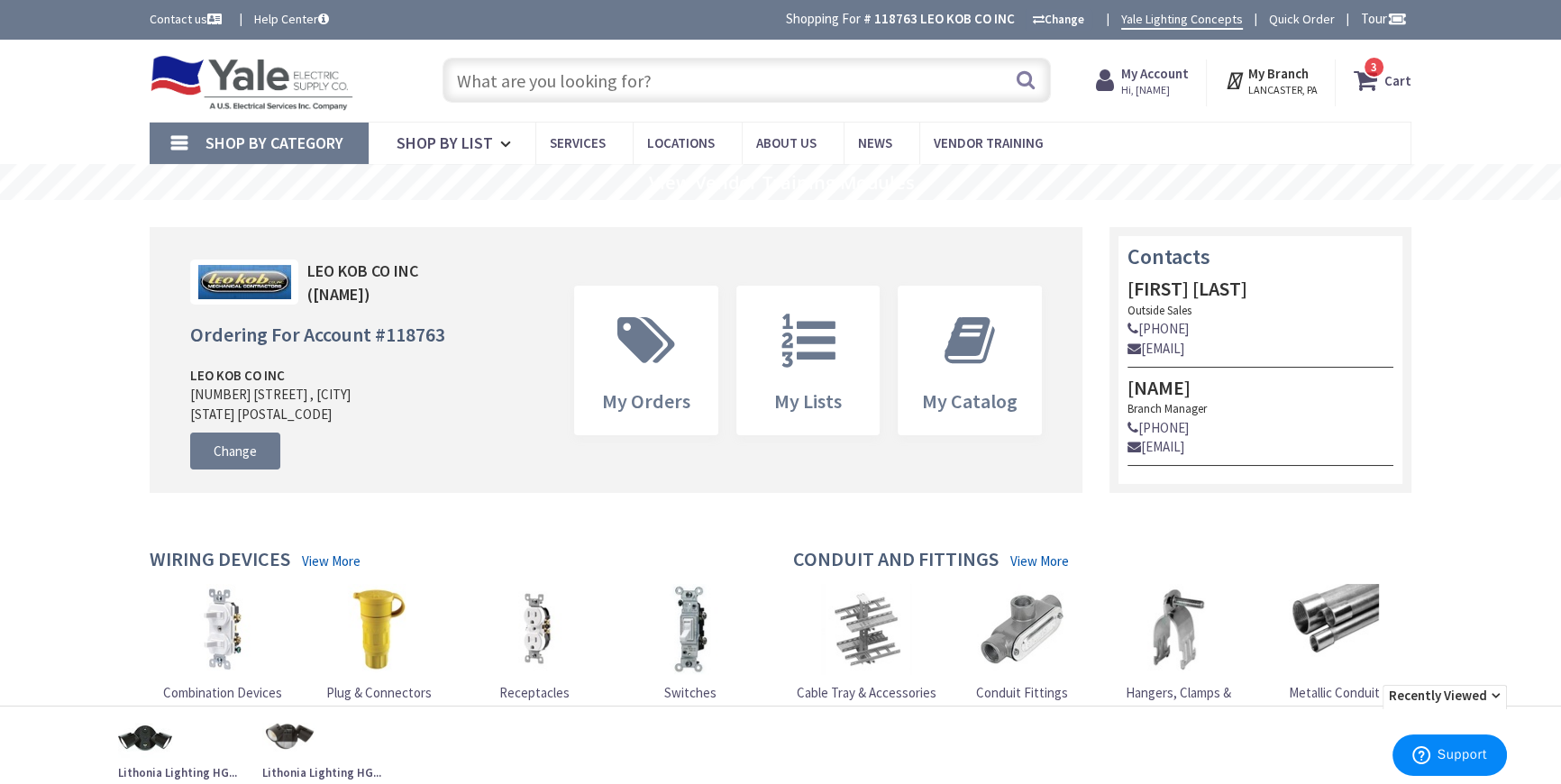 click on "Upload Logo
LEO KOB CO INC
(CRAIG KURTZ)
Ordering For Account # 118763
LEO KOB CO INC 303 JONLYN DR
, ELIZABETHTOWN Pennsylvania 17022-9300
Change
My Orders
My Lists
My Catalog" at bounding box center [616, 360] 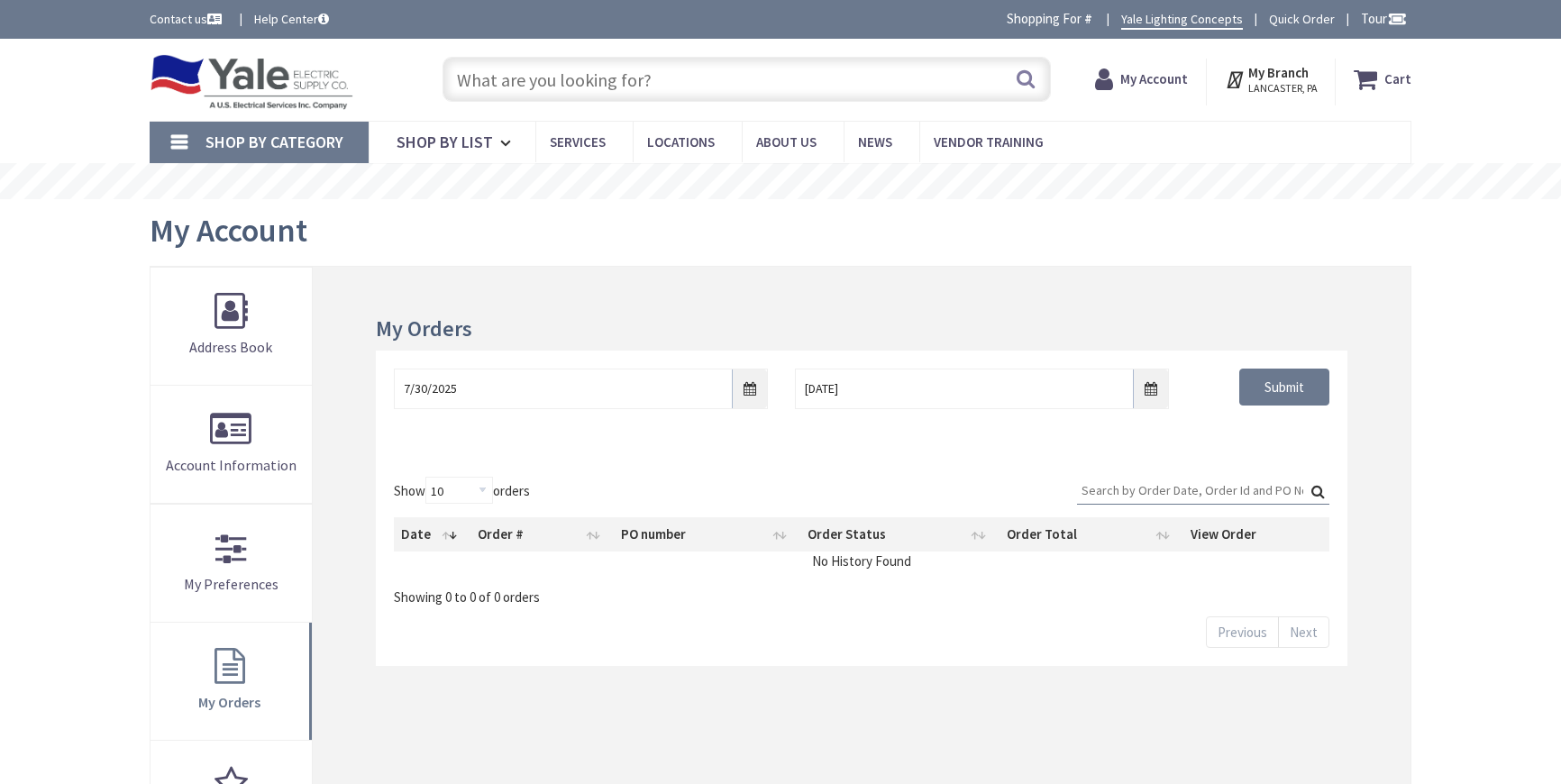 scroll, scrollTop: 0, scrollLeft: 0, axis: both 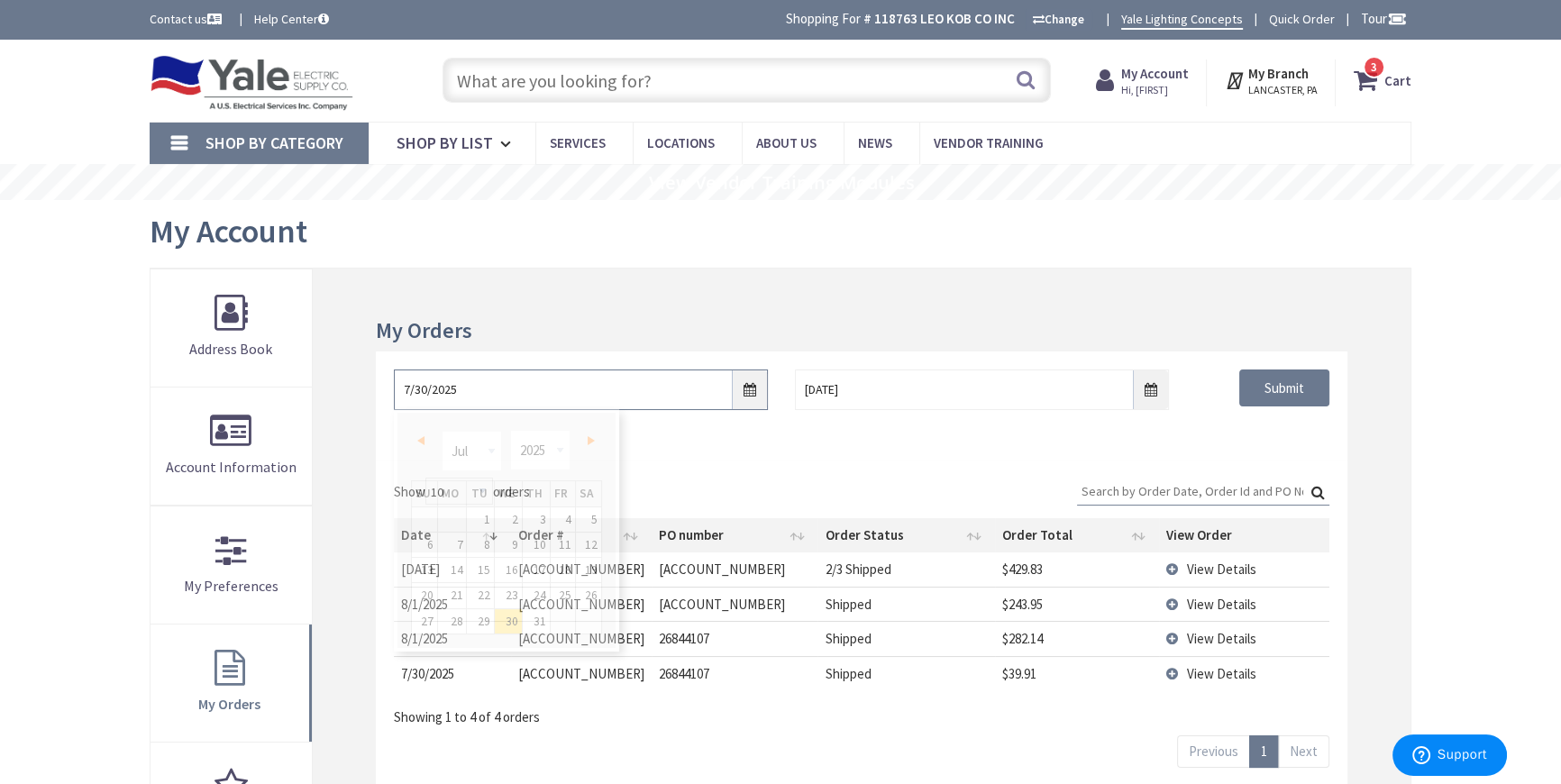 click on "7/30/2025" at bounding box center [580, 389] 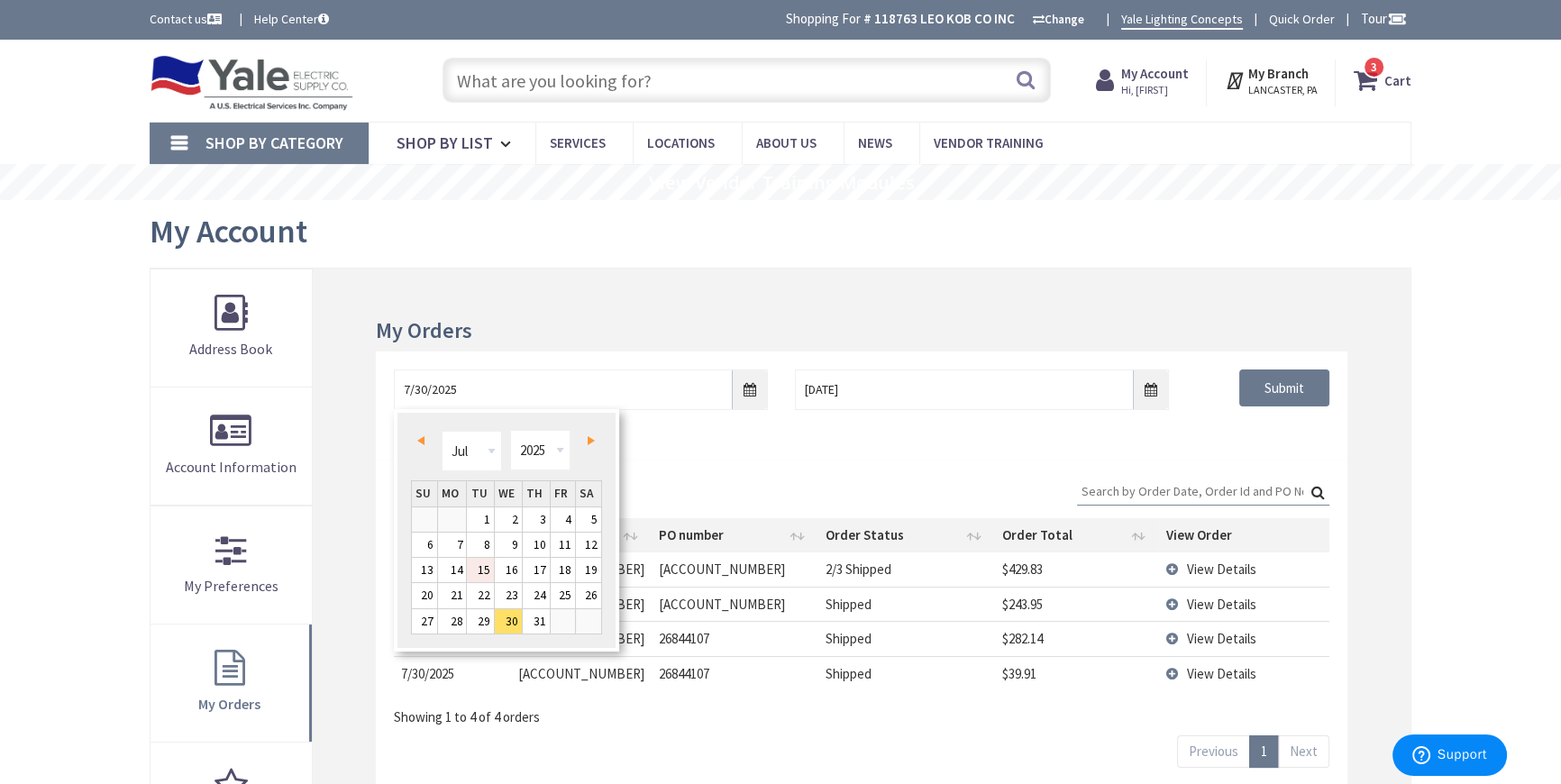 click on "15" at bounding box center (480, 570) 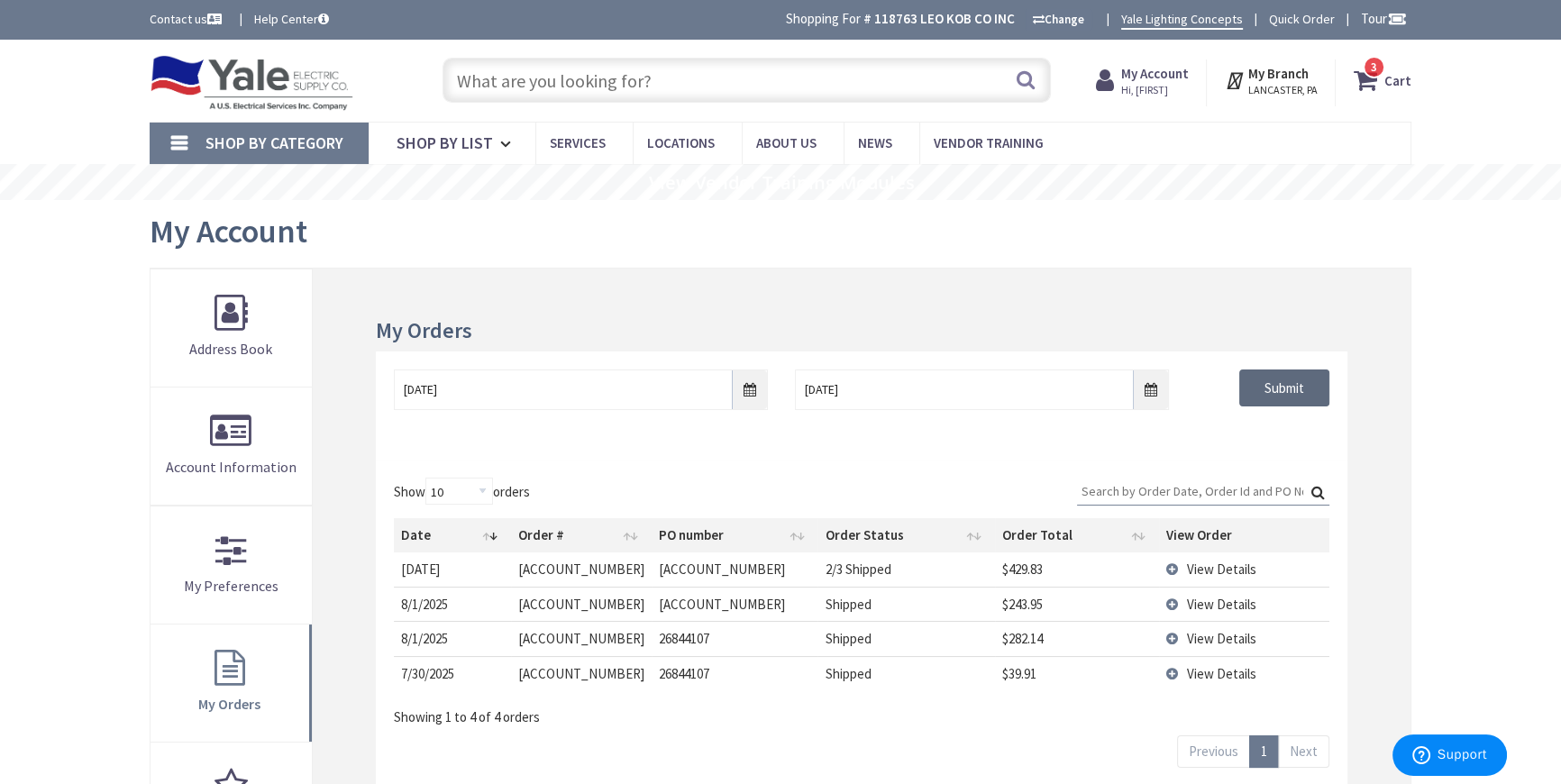 click on "Submit" at bounding box center (1284, 388) 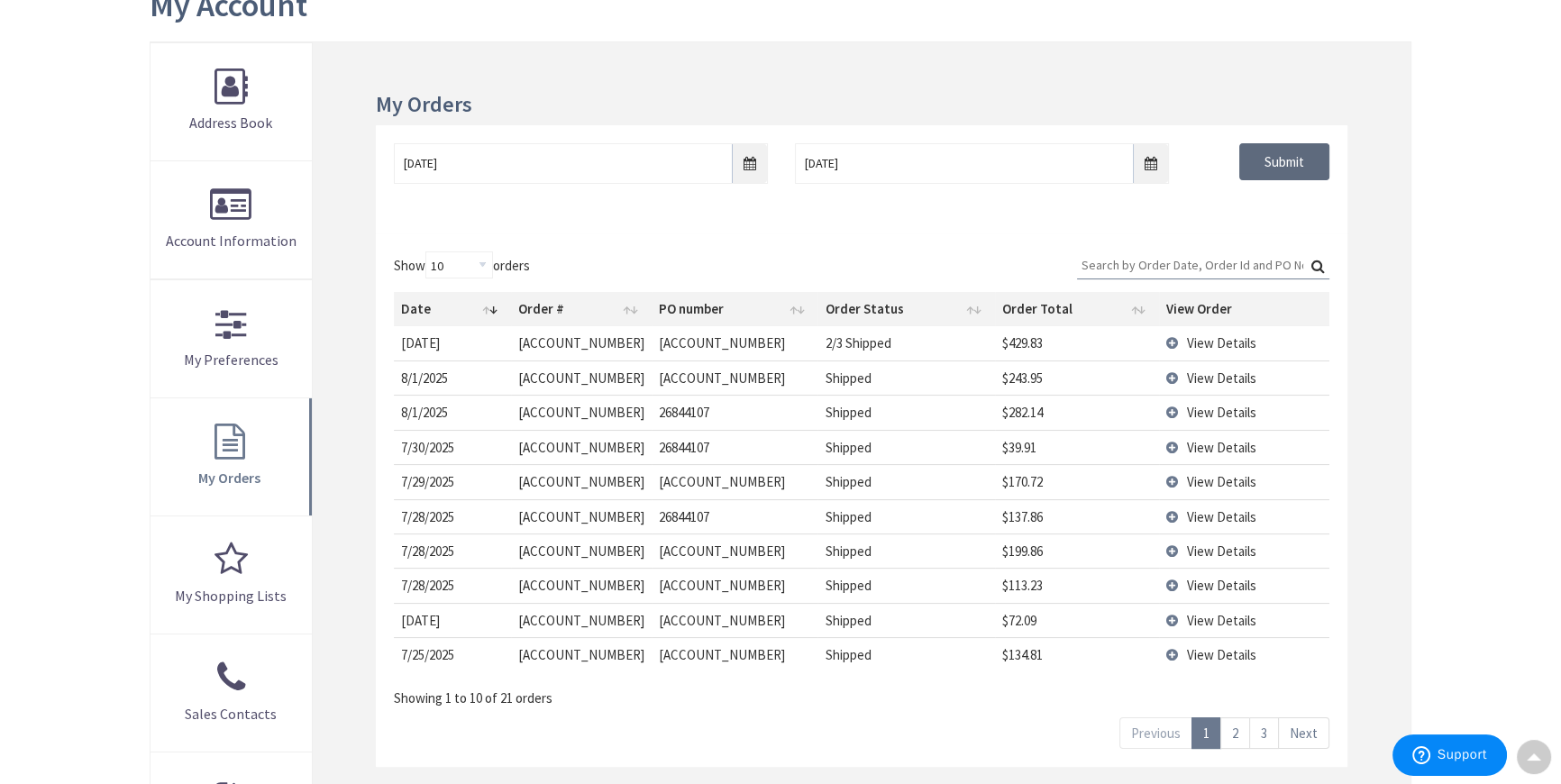 scroll, scrollTop: 245, scrollLeft: 0, axis: vertical 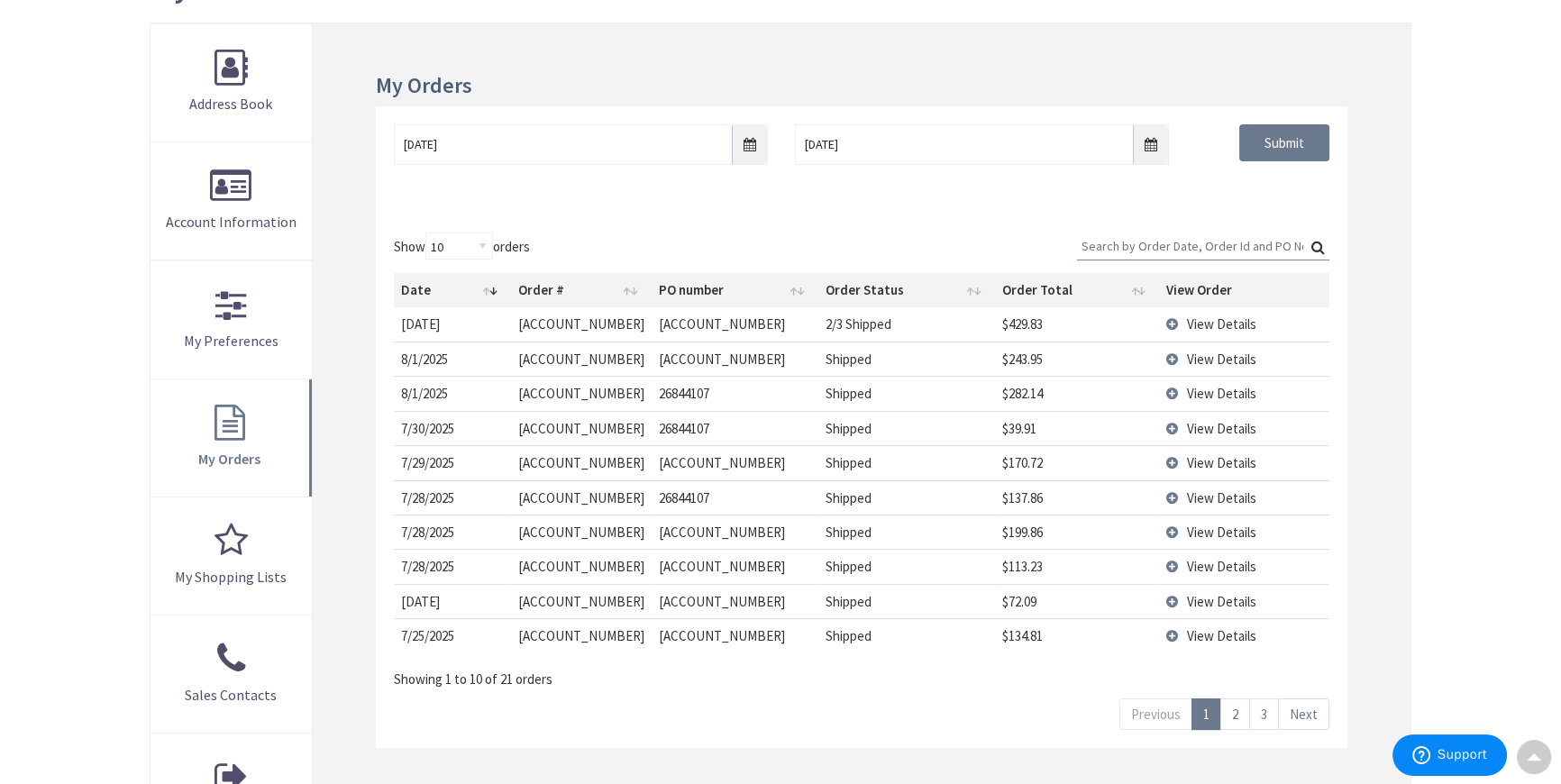 click on "2" at bounding box center [1235, 714] 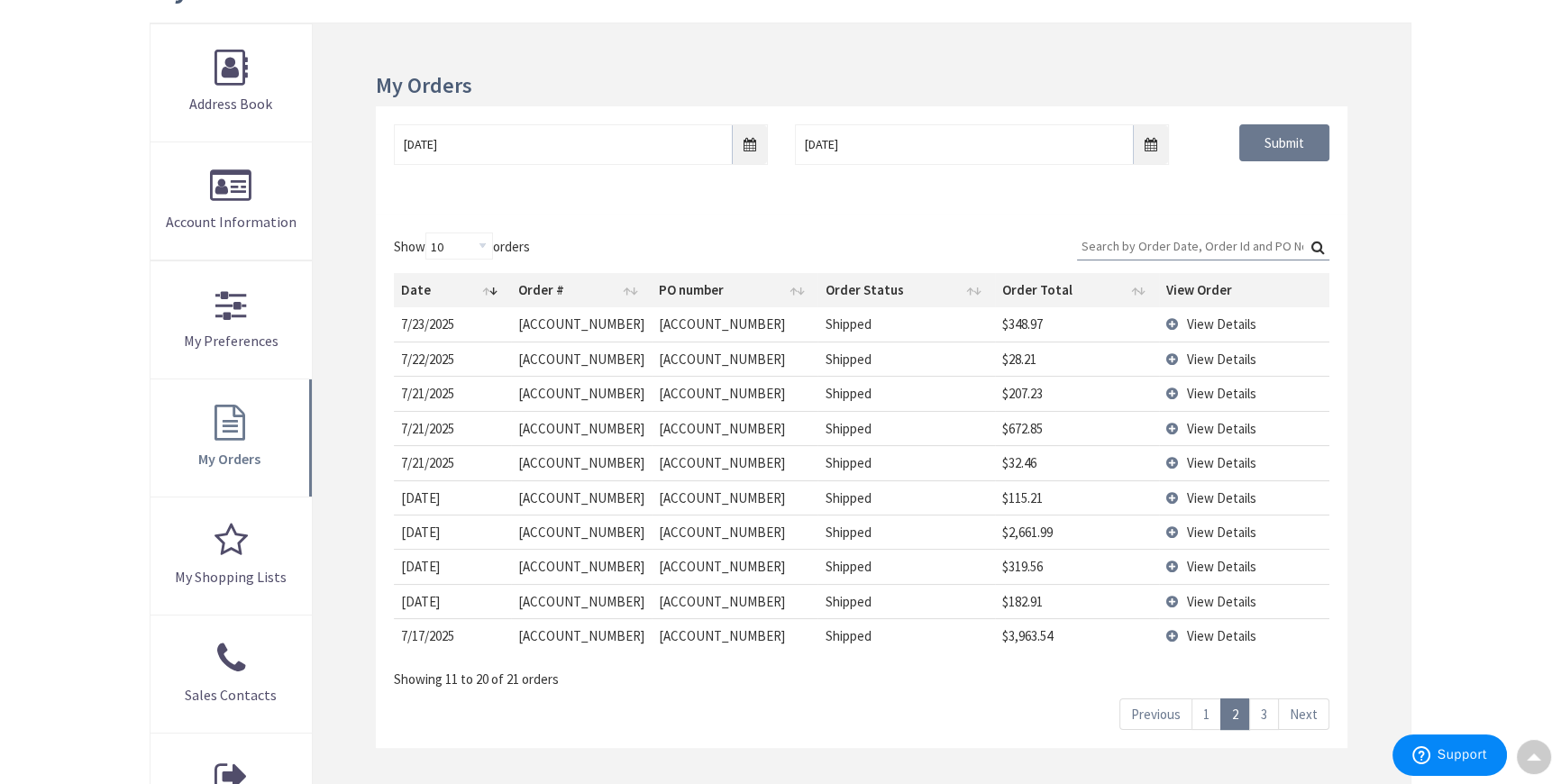 click on "View Details" at bounding box center [1244, 428] 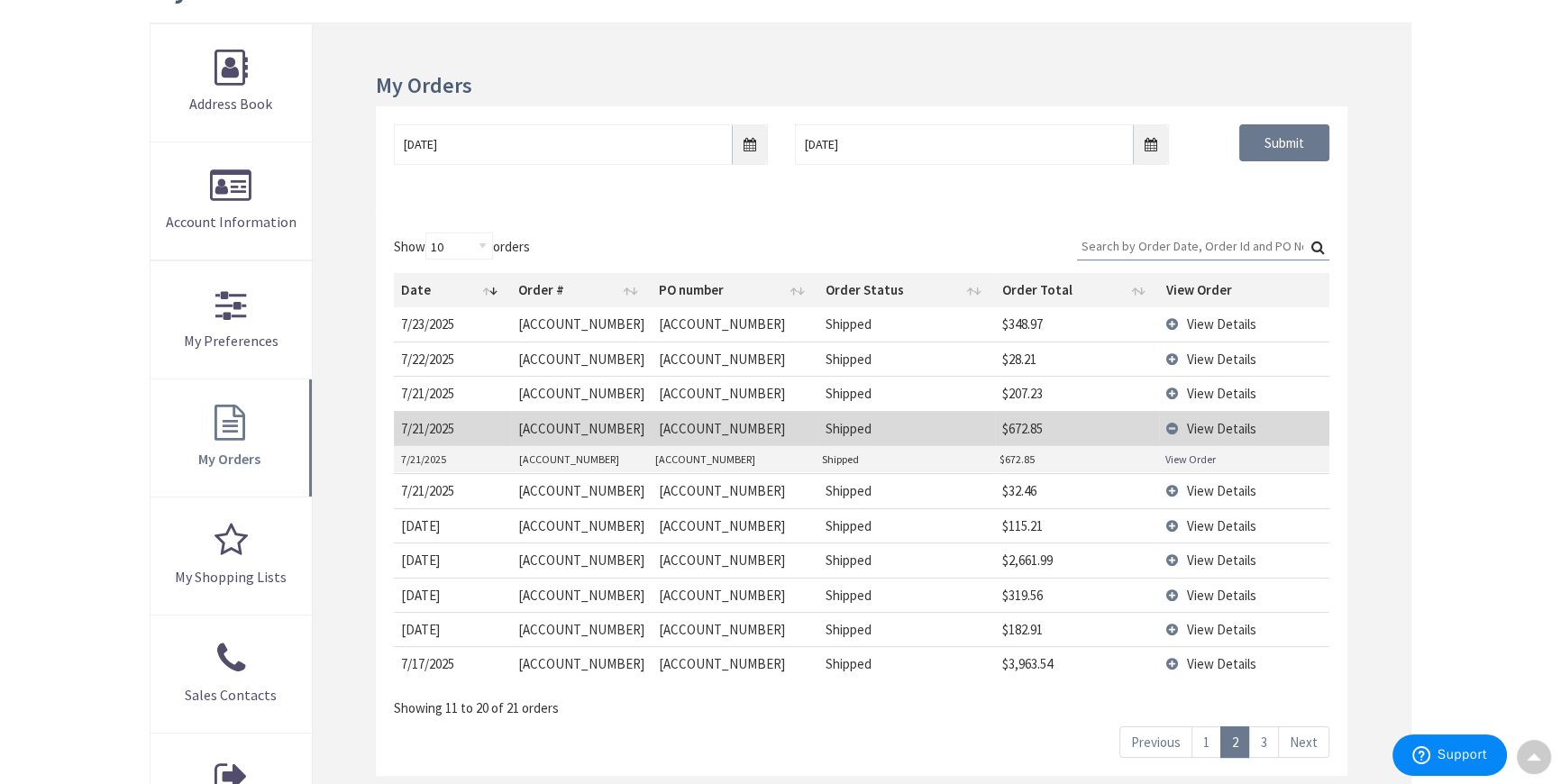 click on "View Order" at bounding box center (1191, 459) 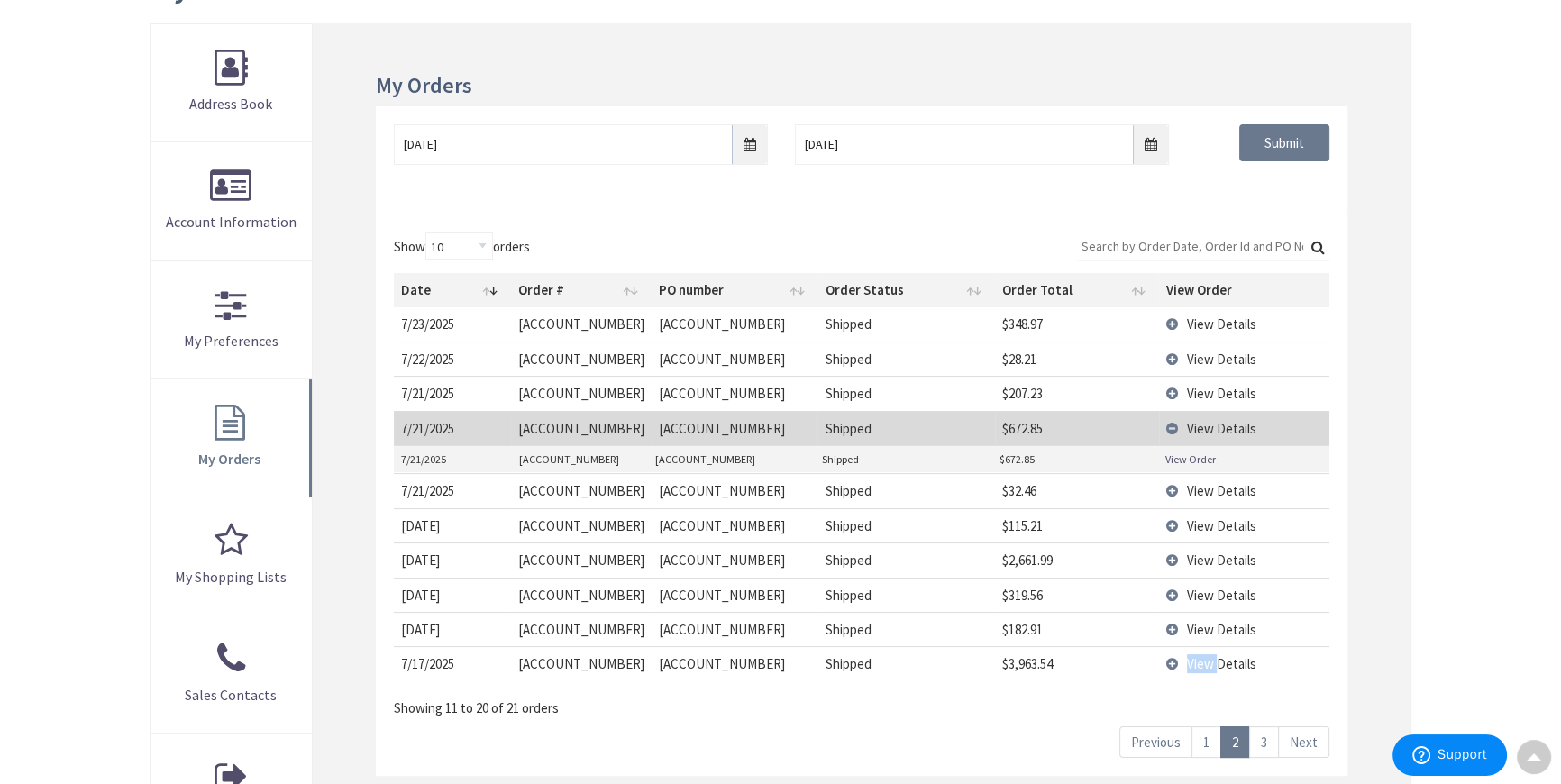 click on "View Details" at bounding box center (1244, 663) 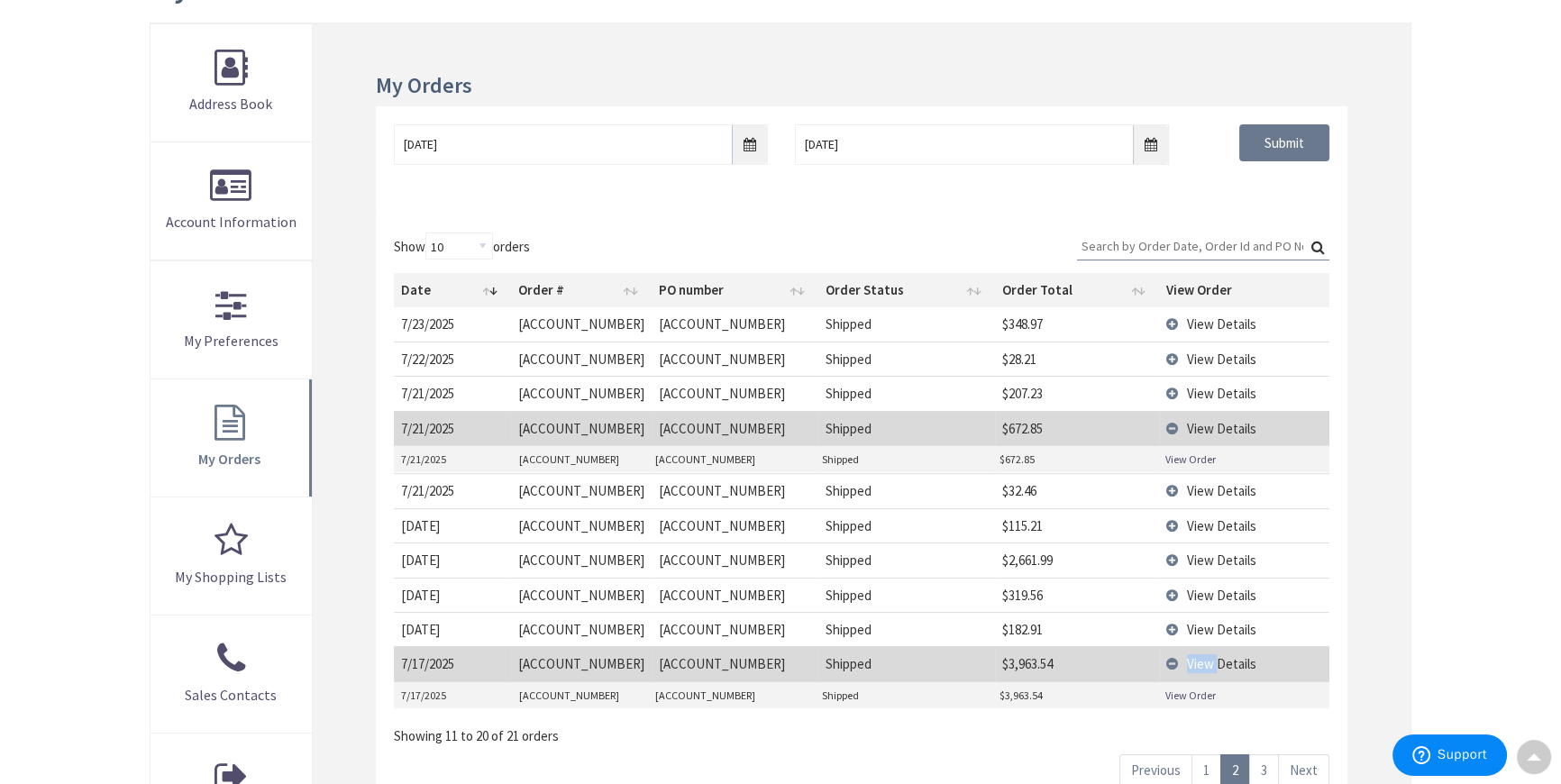 click on "View Details" at bounding box center [1244, 663] 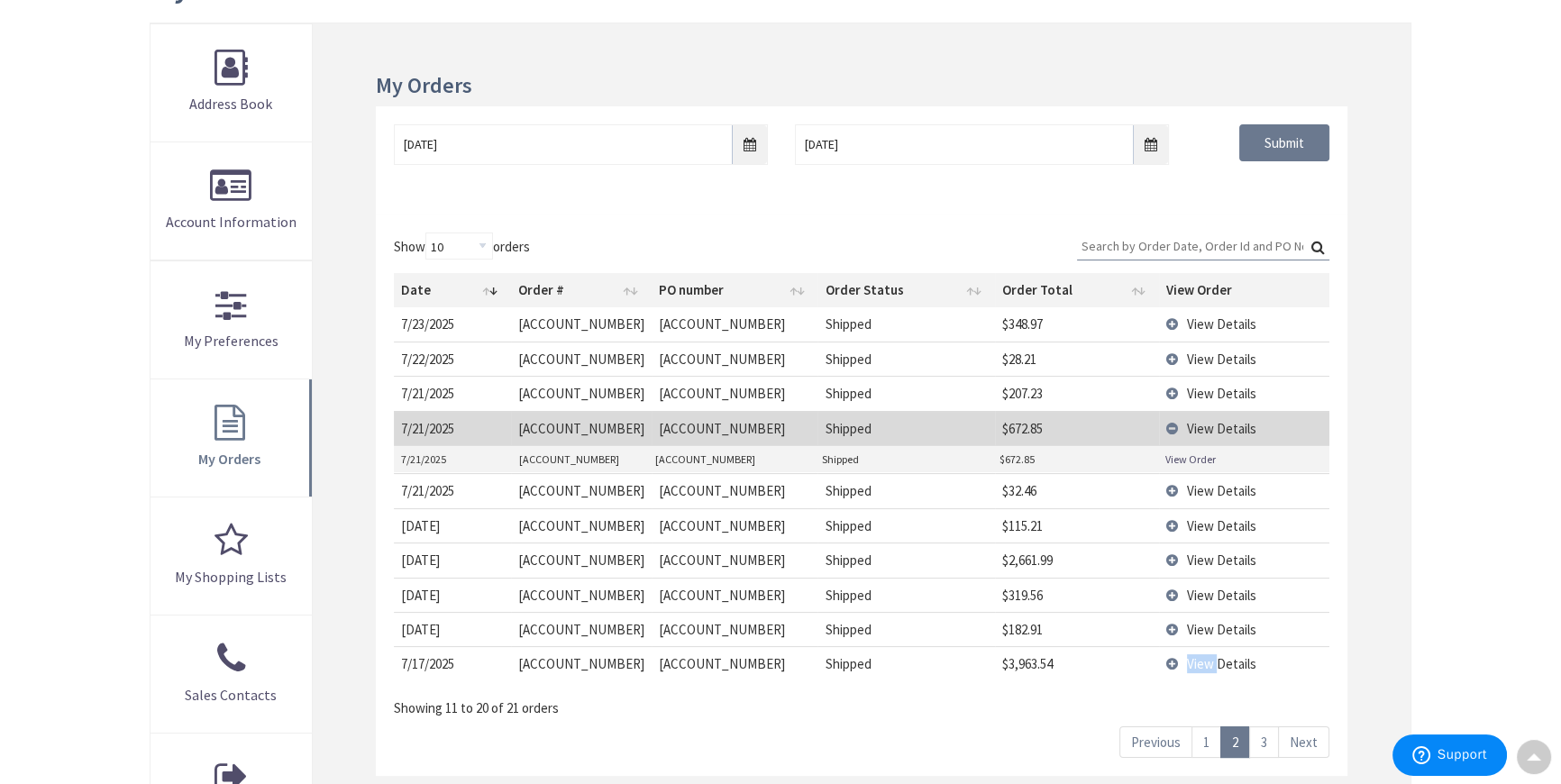 click on "View Details" at bounding box center [1244, 663] 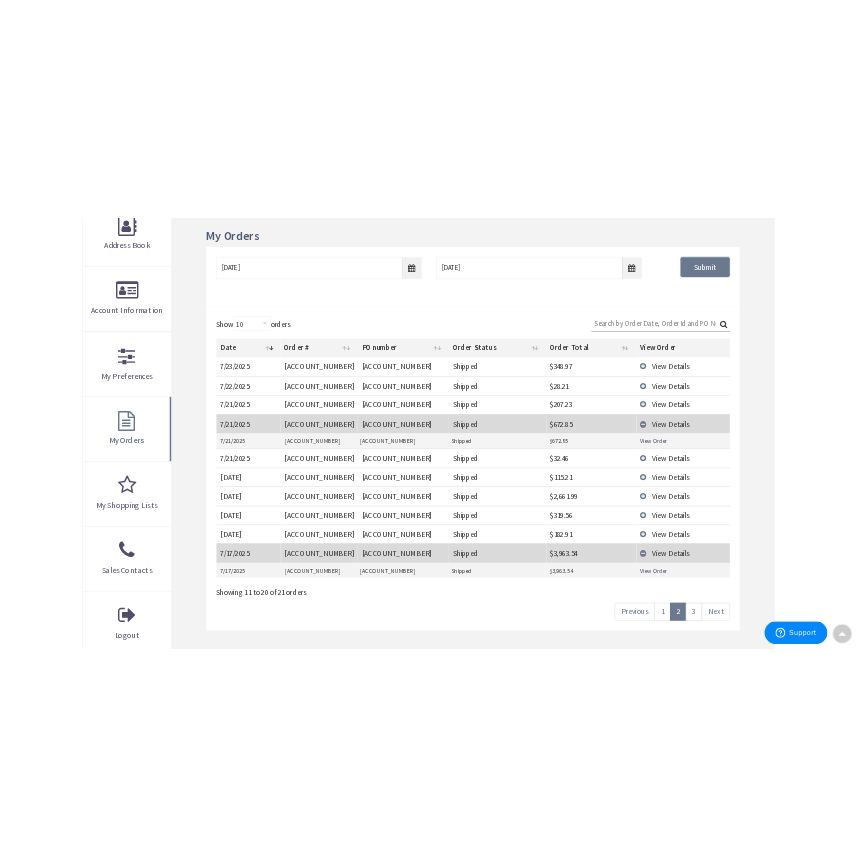 scroll, scrollTop: 363, scrollLeft: 0, axis: vertical 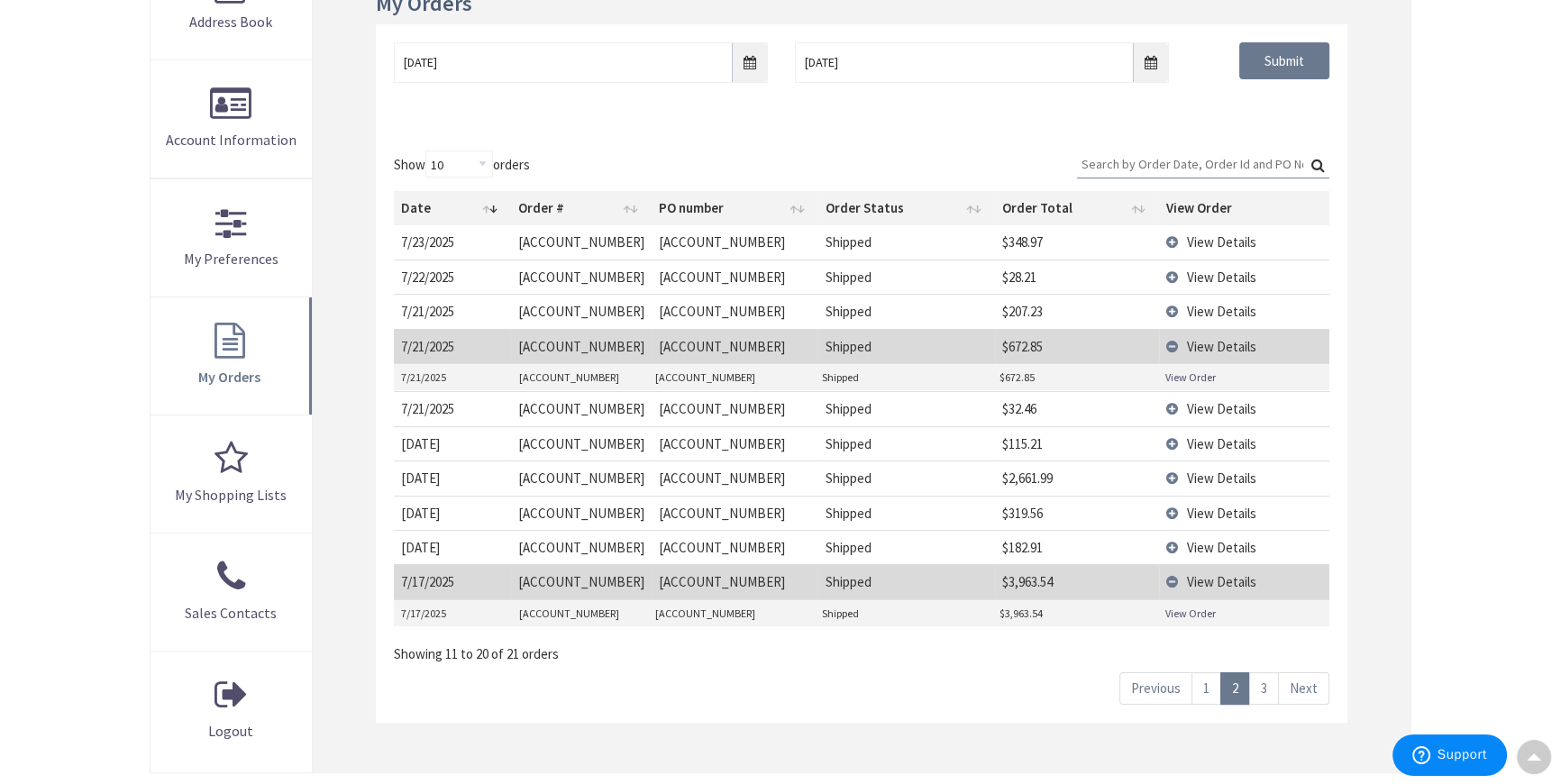 click on "View Order" at bounding box center (1191, 613) 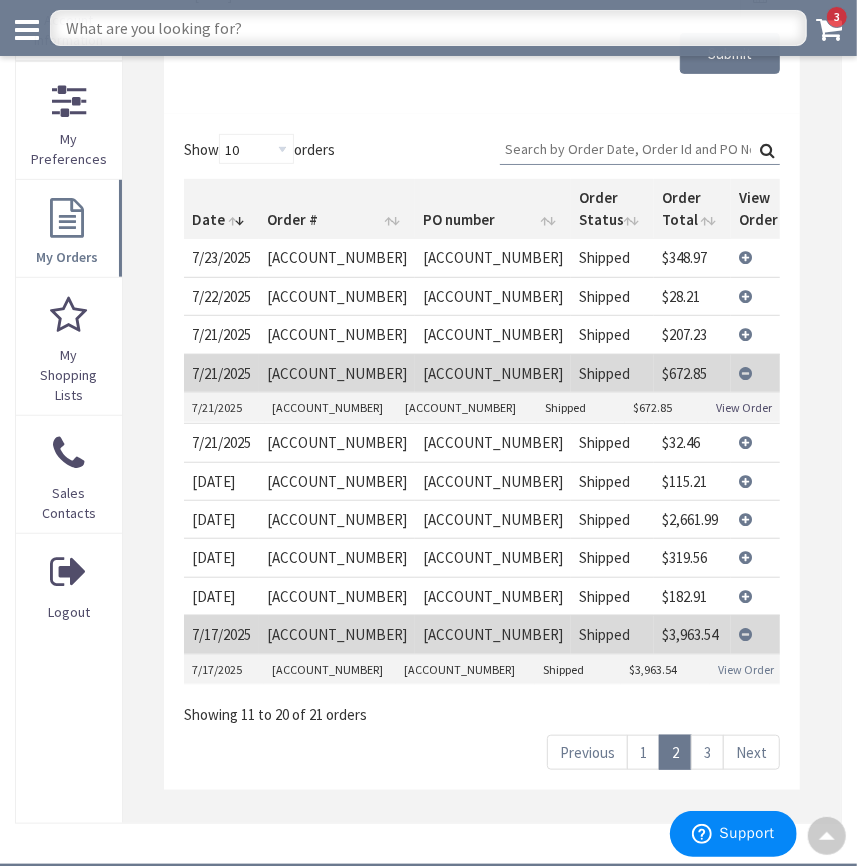 scroll, scrollTop: 356, scrollLeft: 0, axis: vertical 